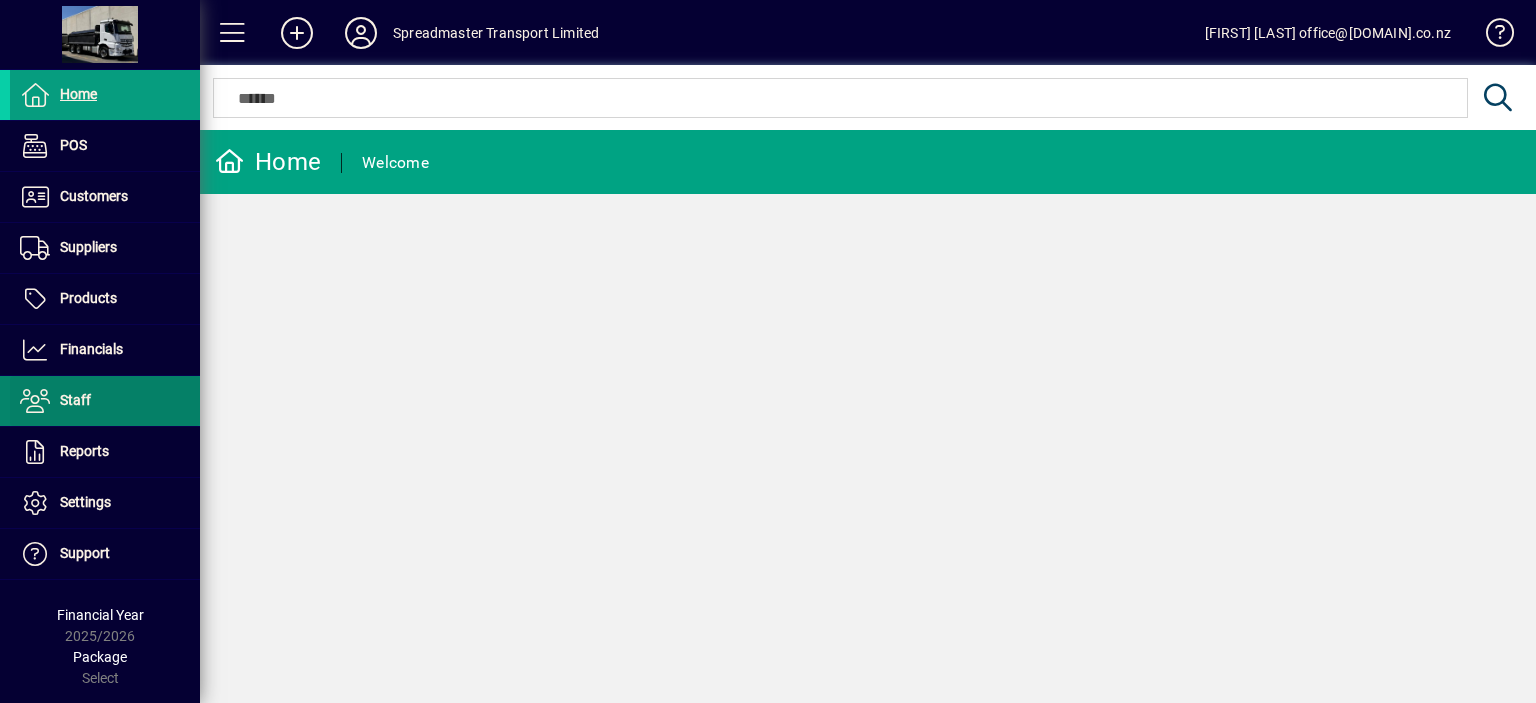 scroll, scrollTop: 0, scrollLeft: 0, axis: both 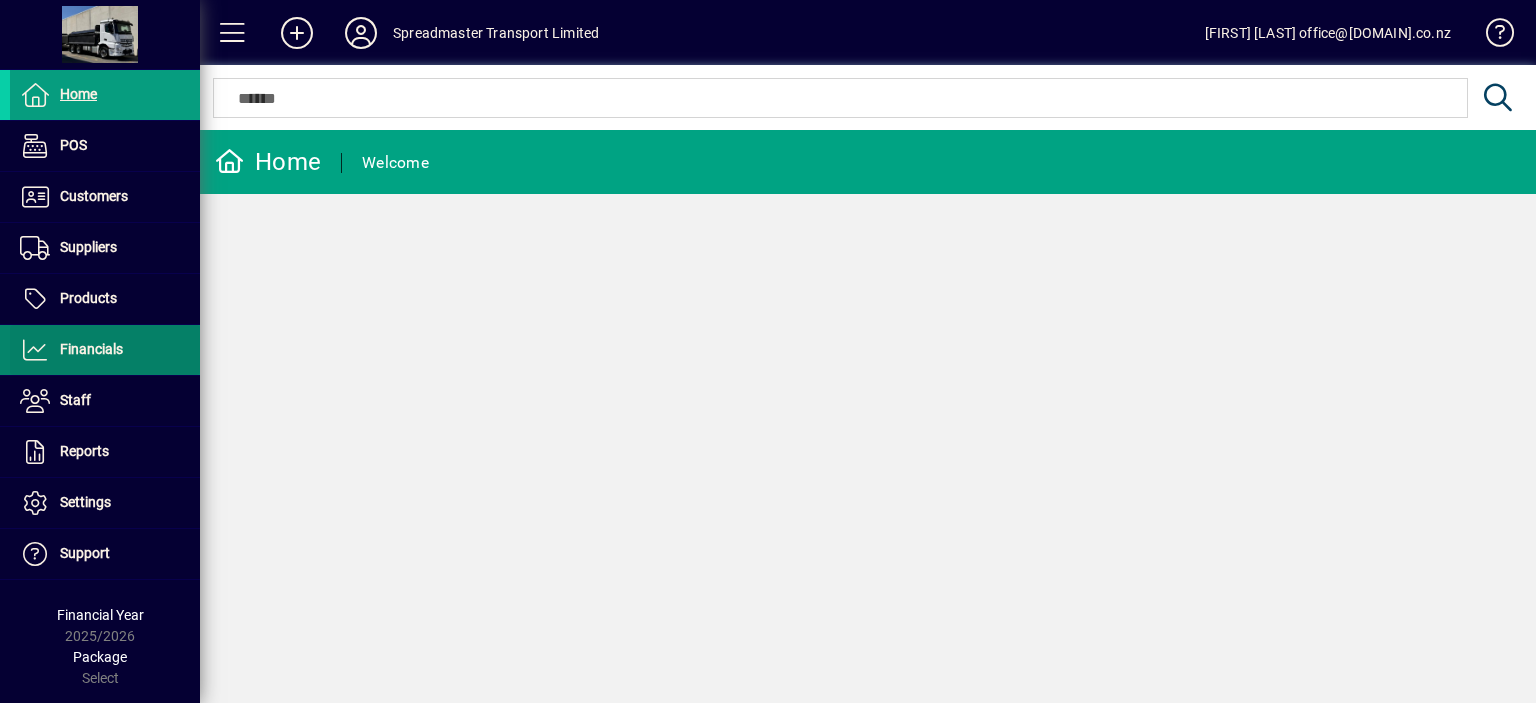 click on "Financials" at bounding box center [91, 349] 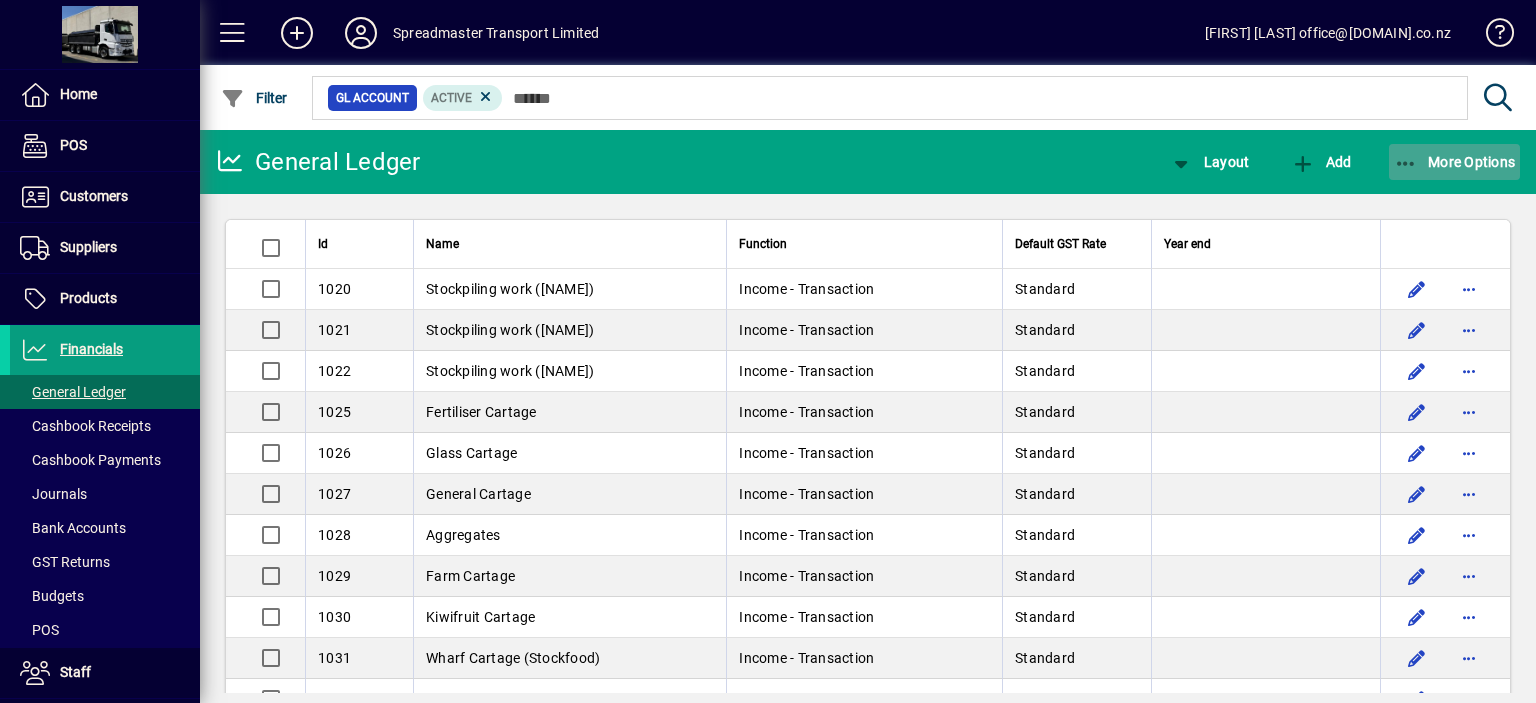 click on "More Options" 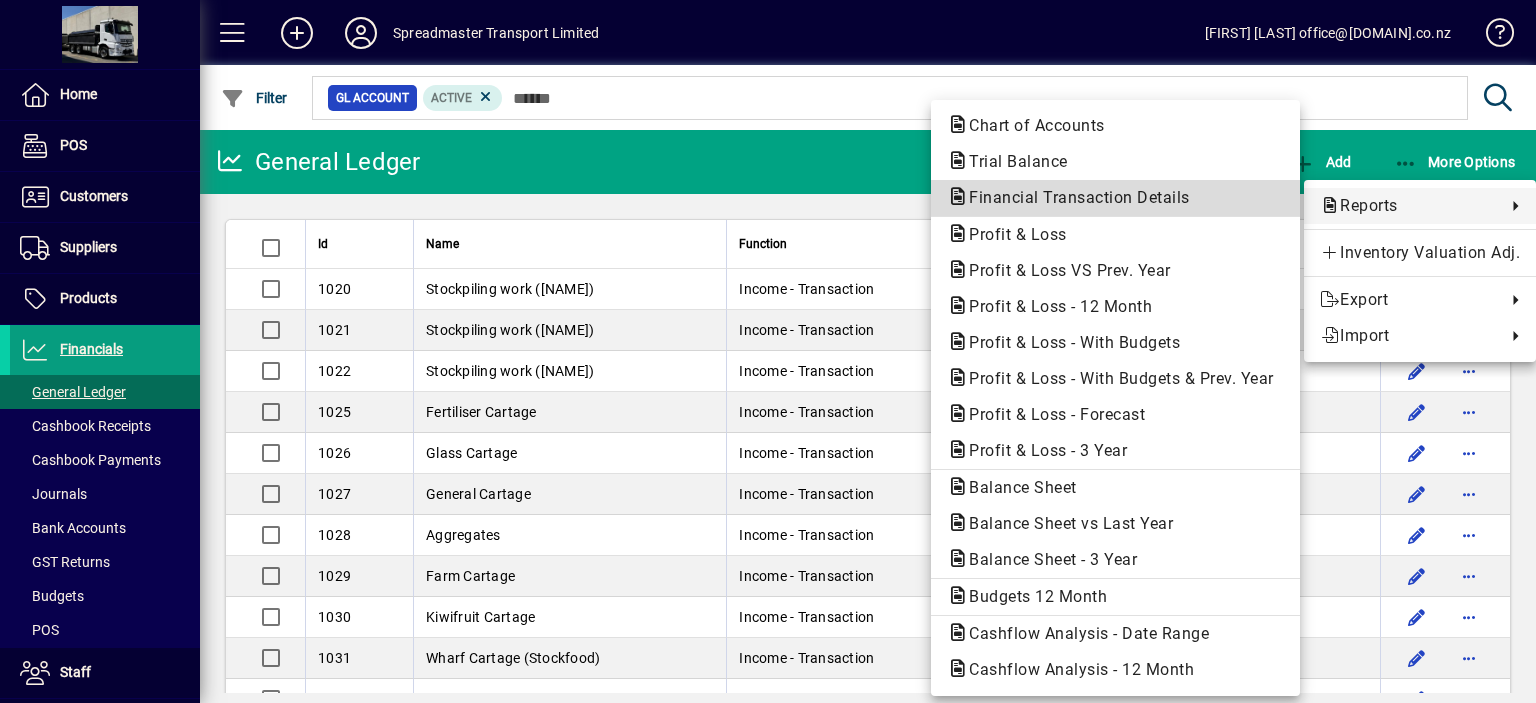 click on "Financial Transaction Details" at bounding box center (1073, 197) 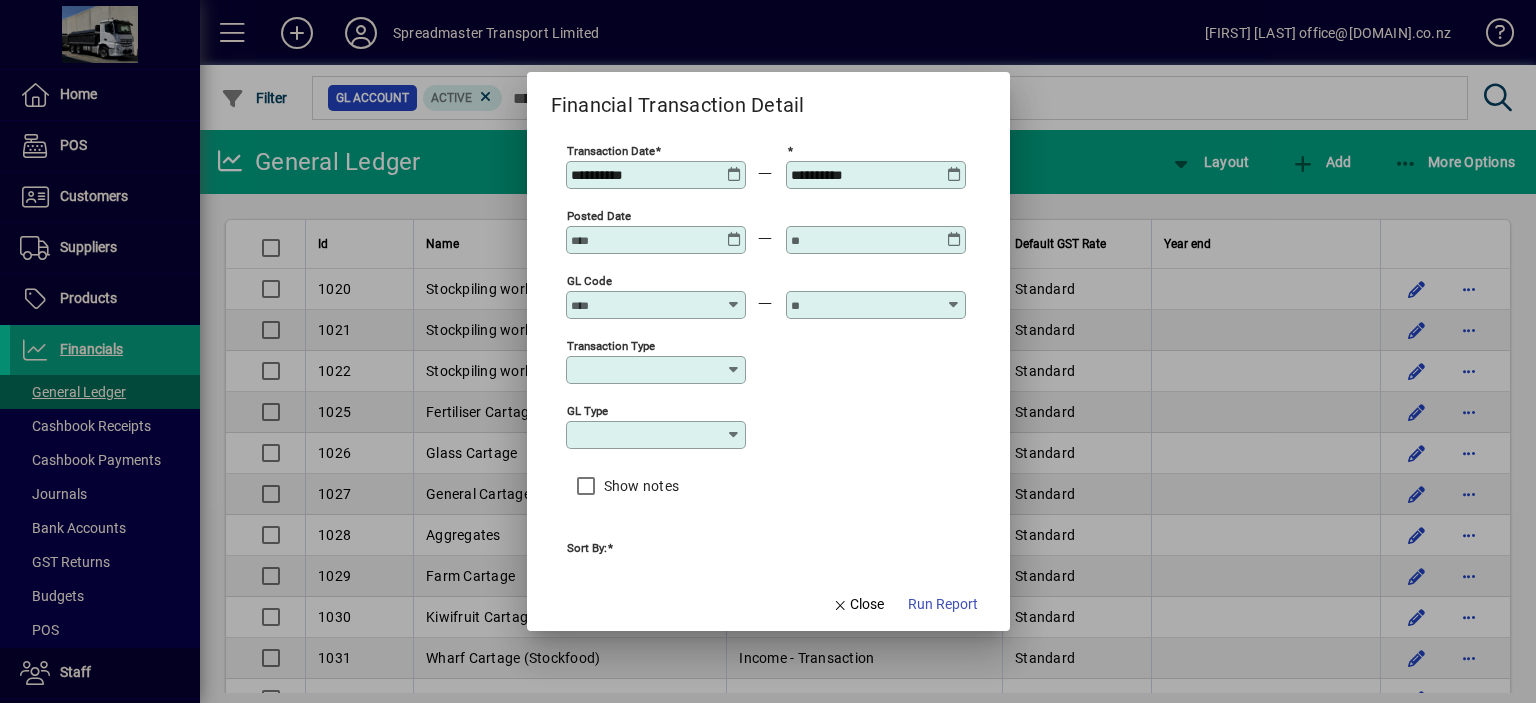 type on "****" 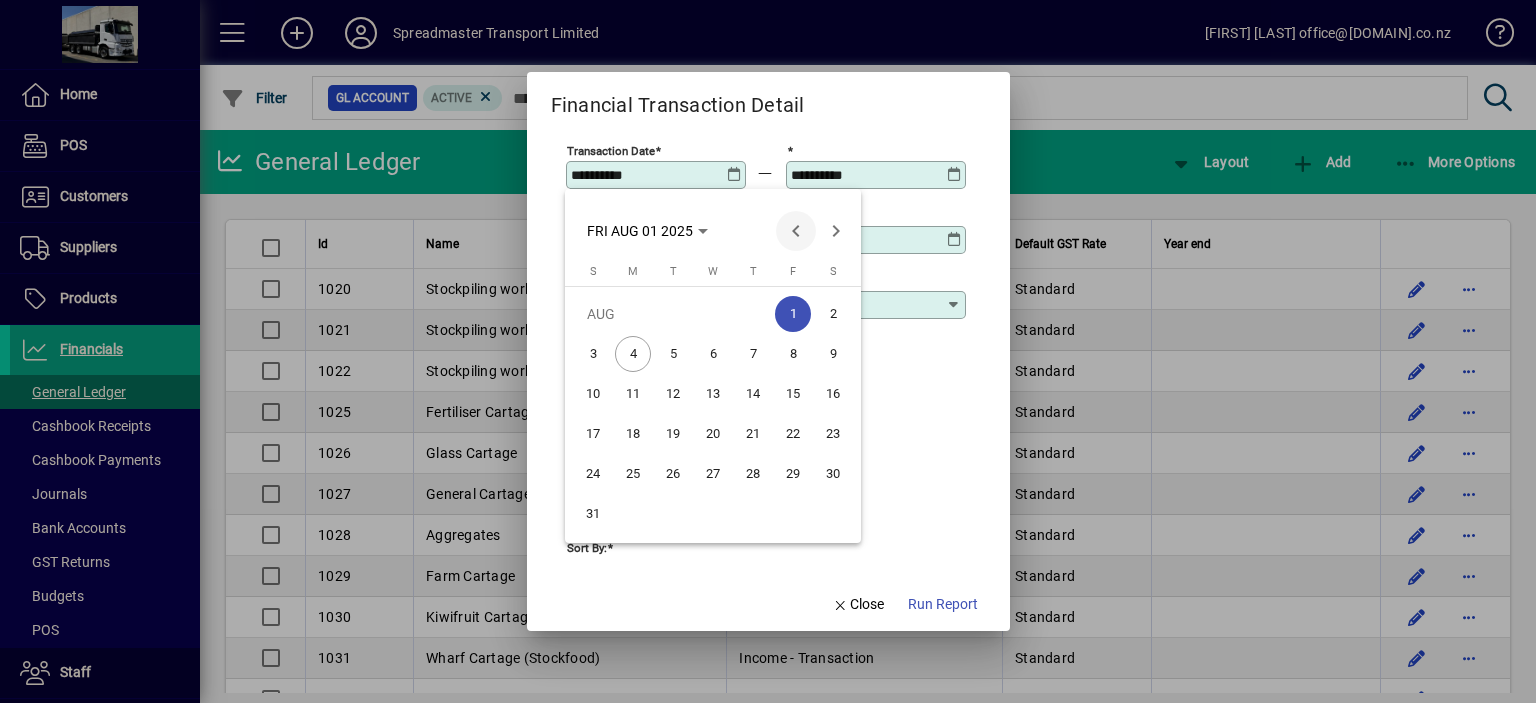 click at bounding box center [796, 231] 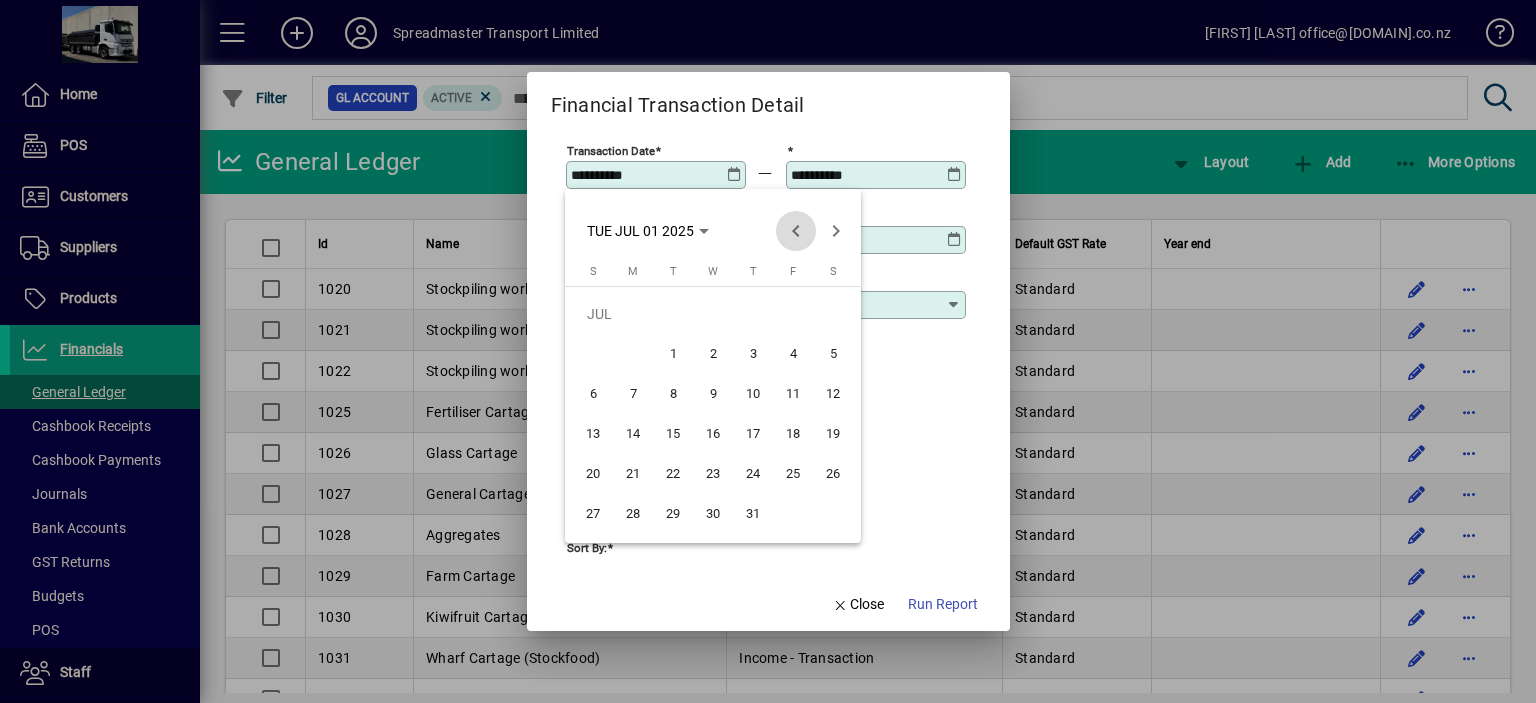 click at bounding box center (796, 231) 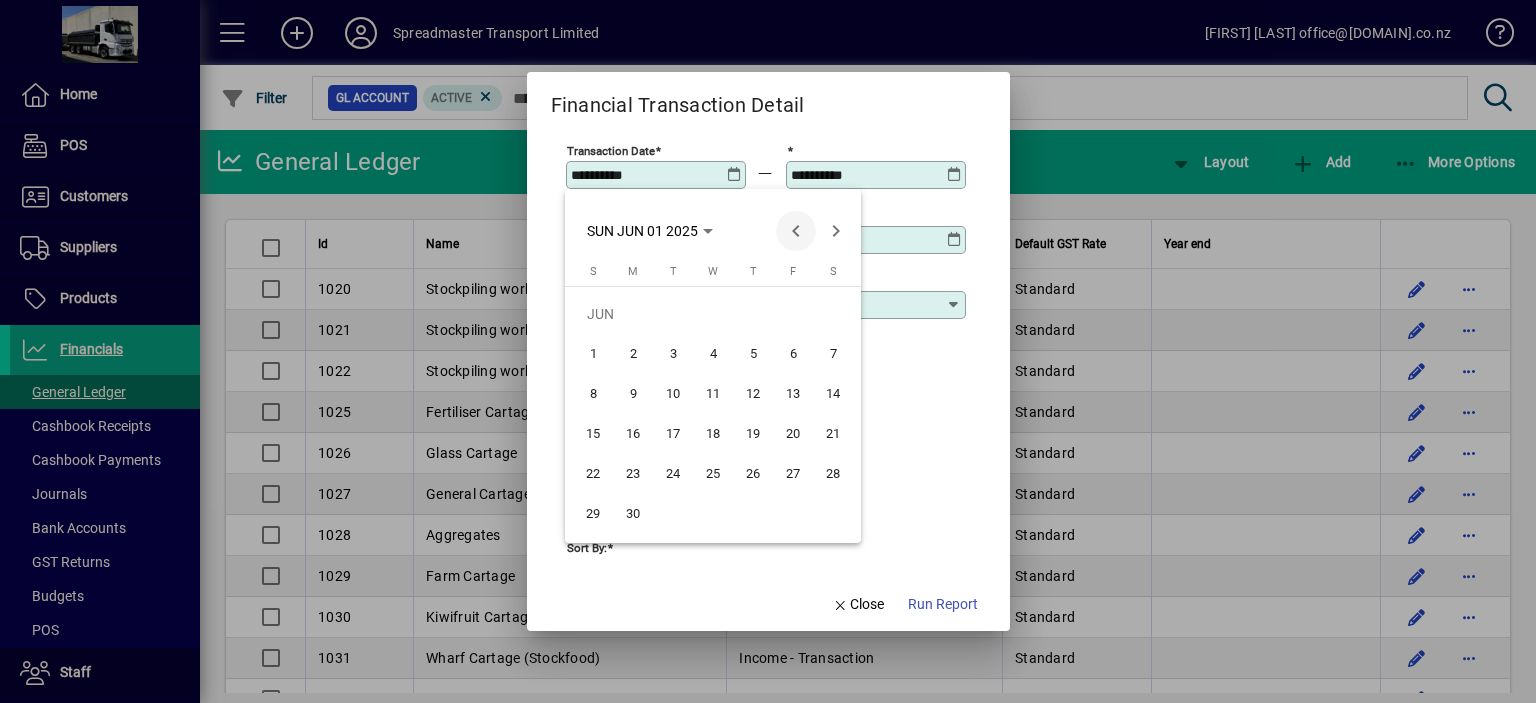 click at bounding box center [796, 231] 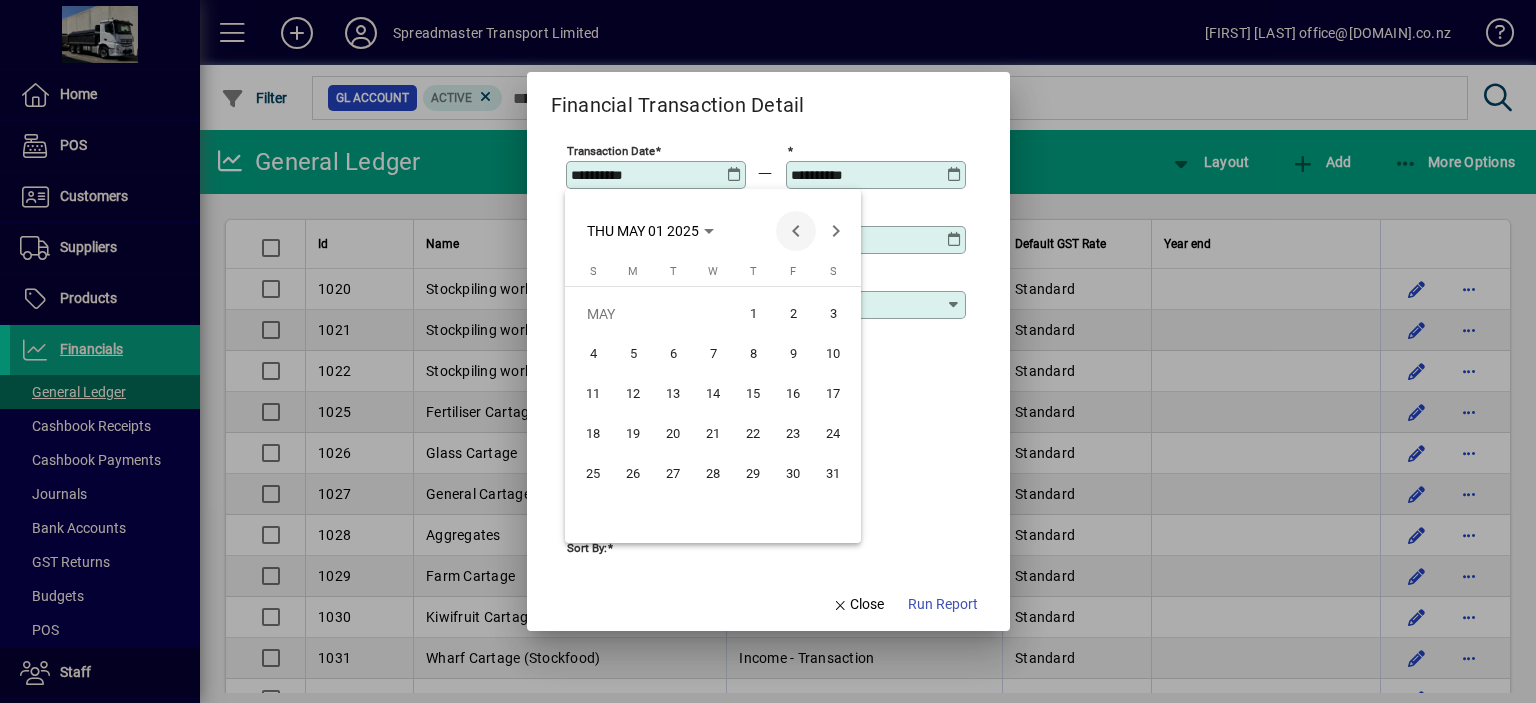 click at bounding box center (796, 231) 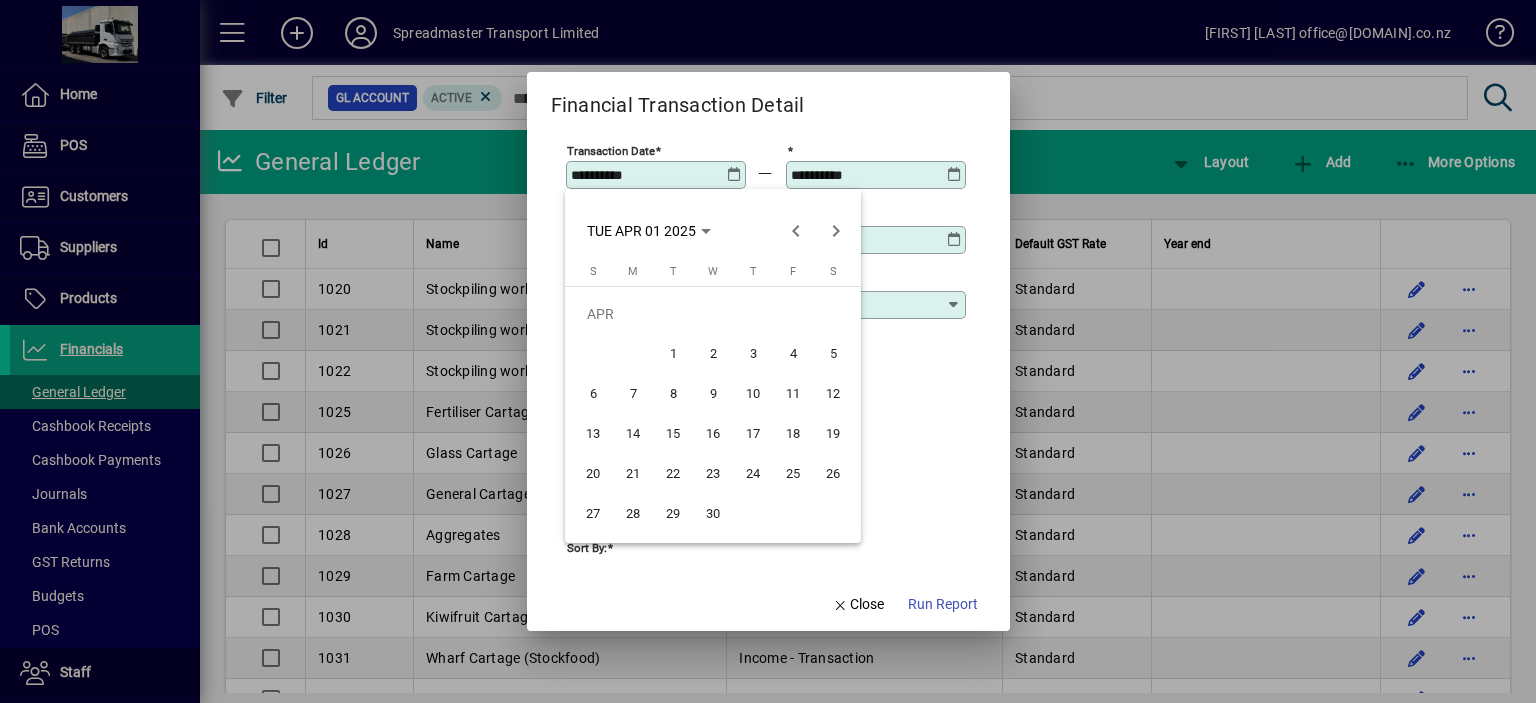 click on "1" at bounding box center (673, 354) 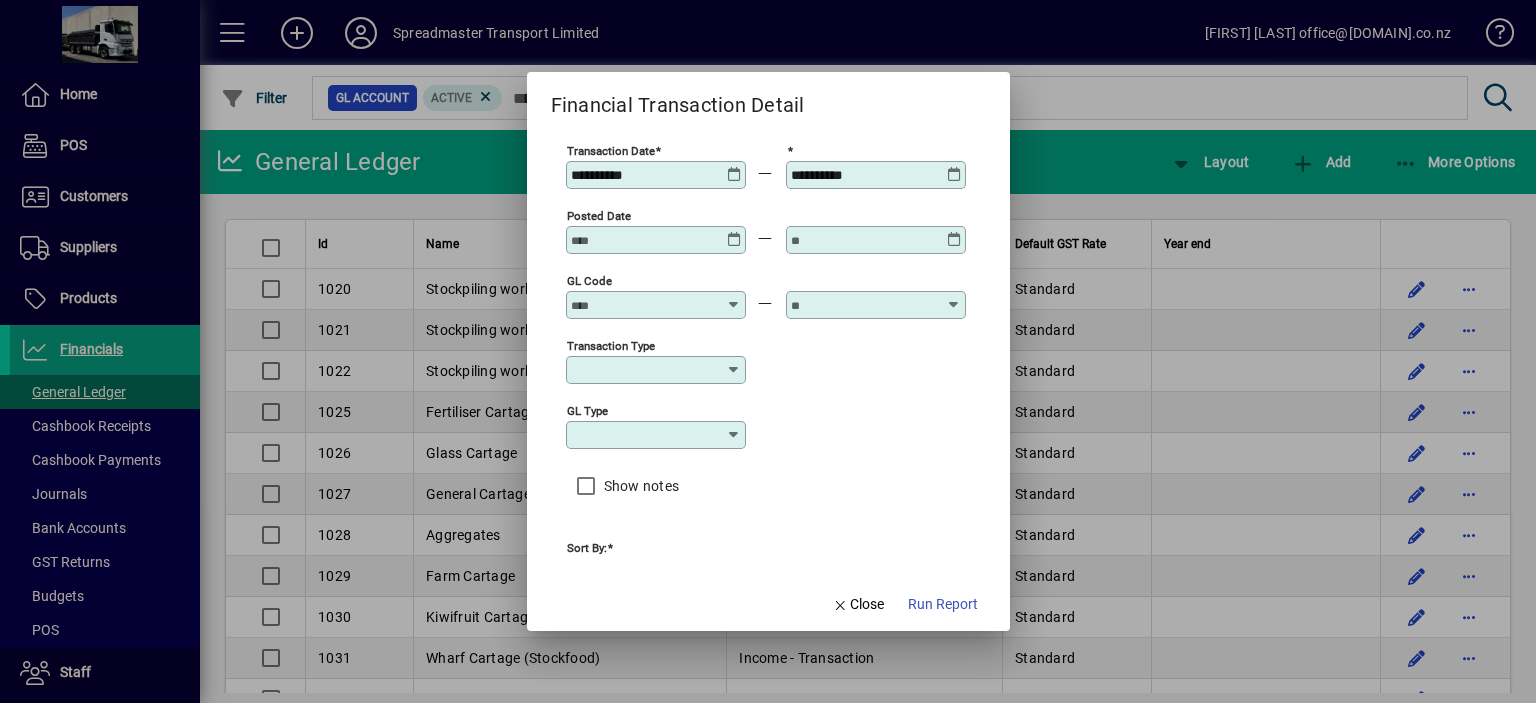 type on "**********" 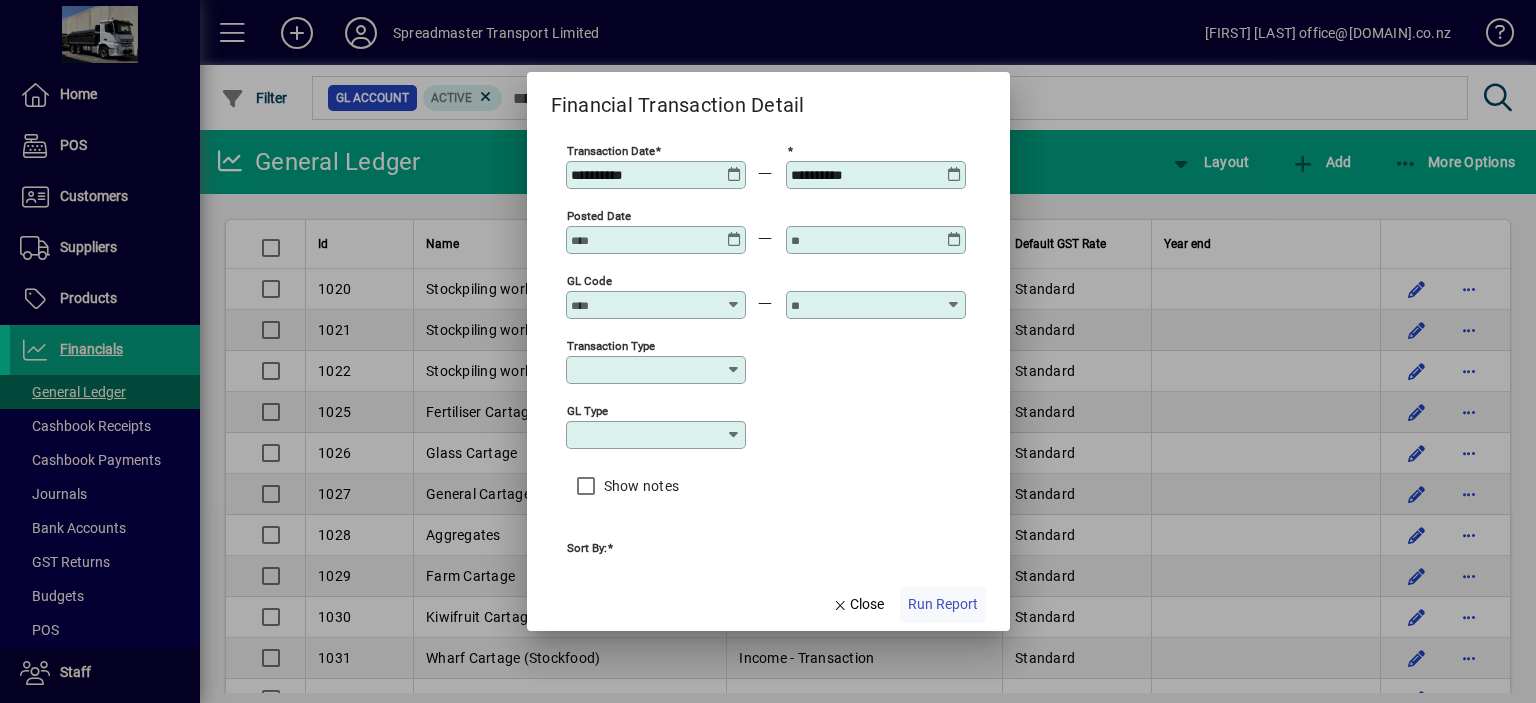 click on "Run Report" 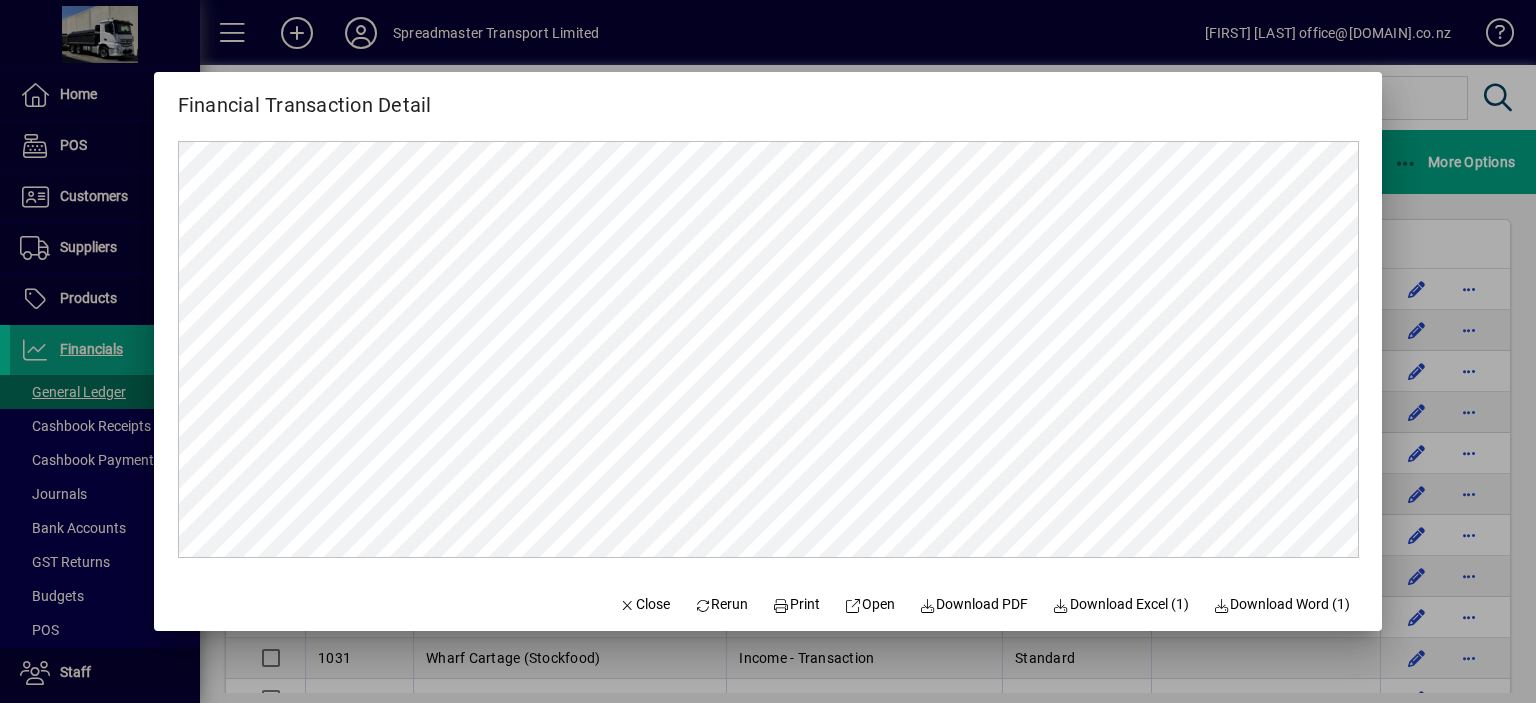 scroll, scrollTop: 0, scrollLeft: 0, axis: both 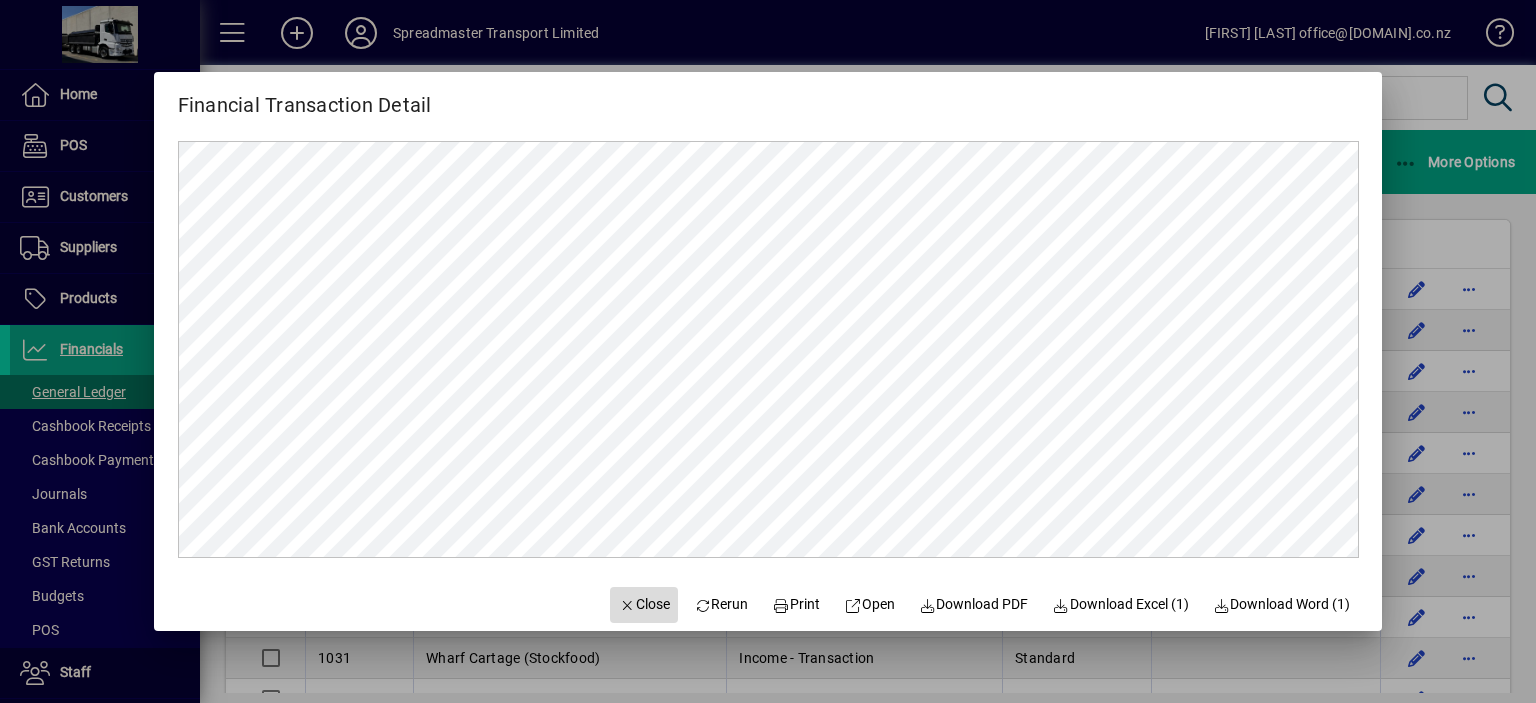 click on "Close" 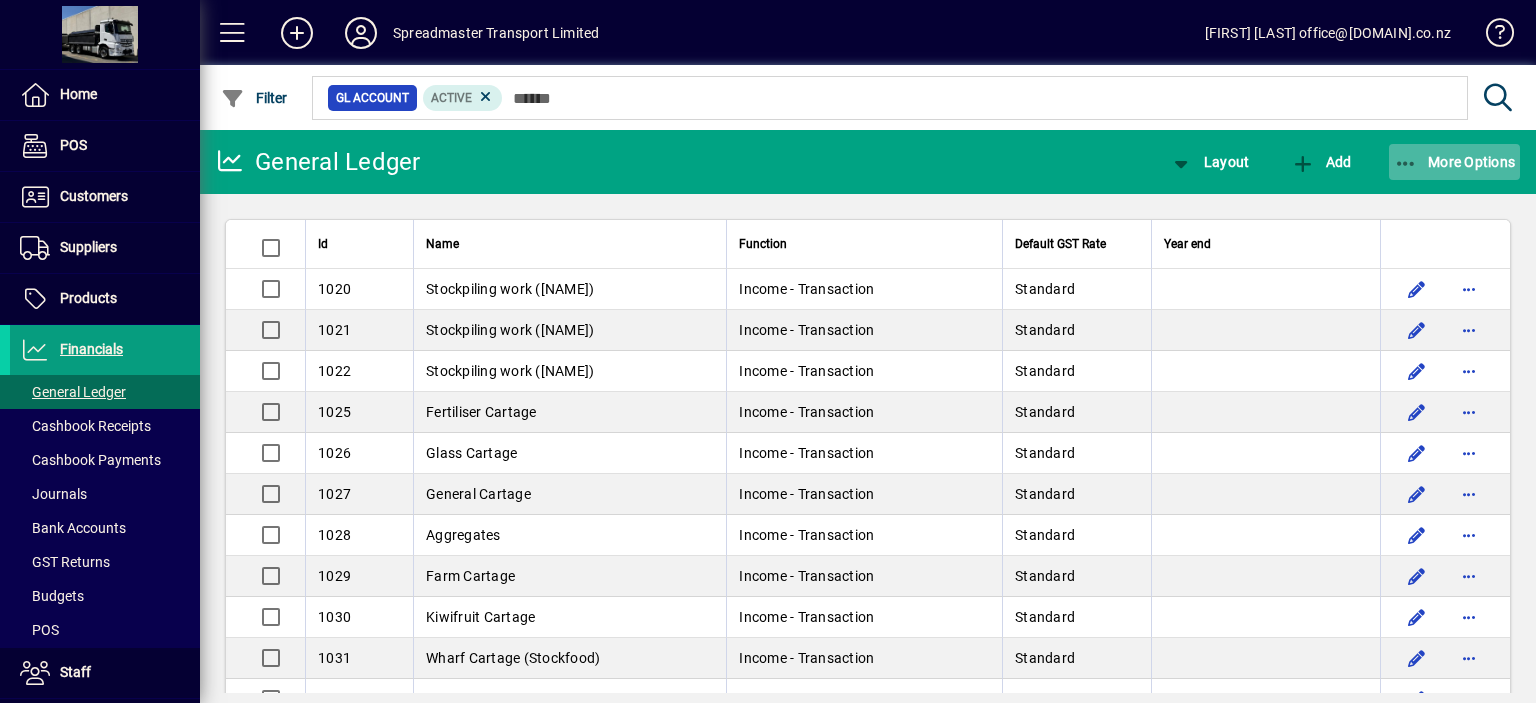 click on "More Options" 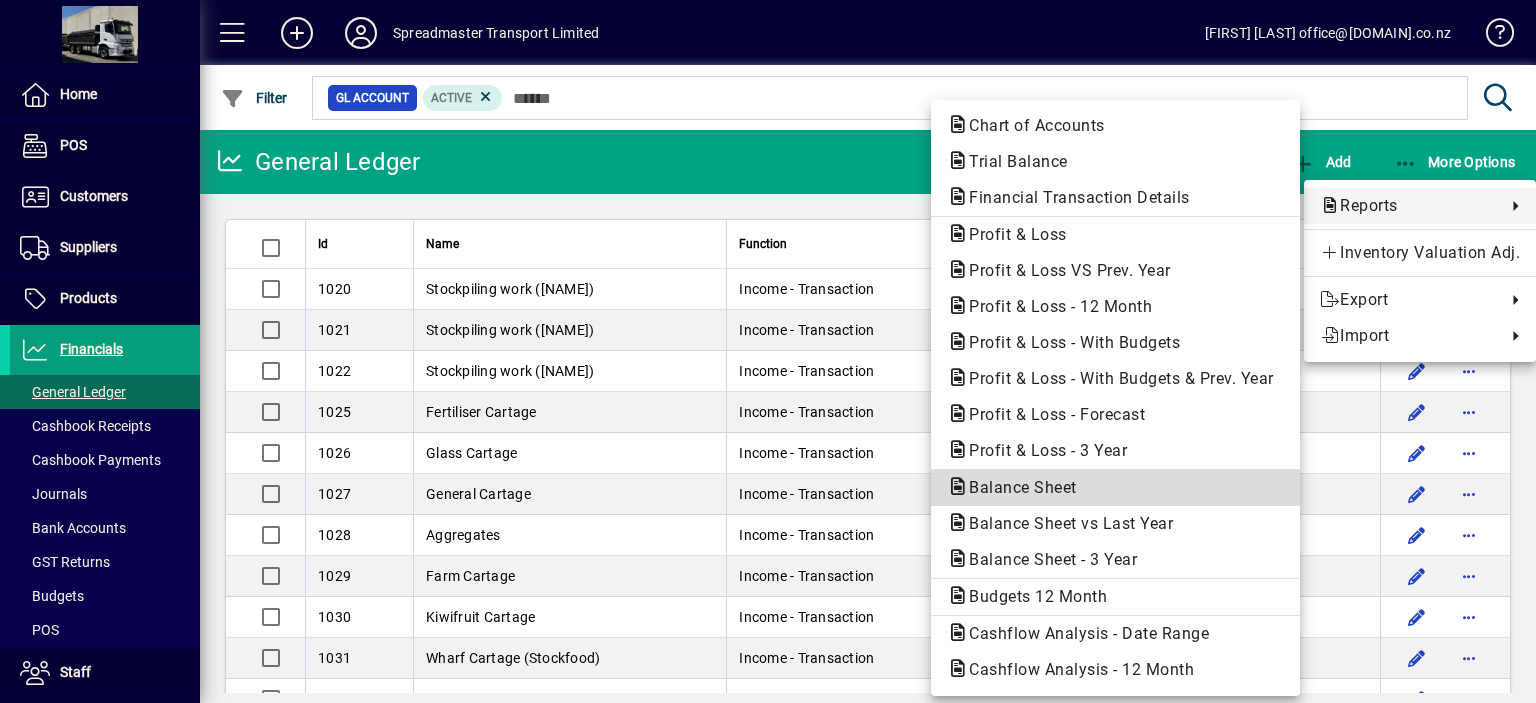 click on "Balance Sheet" 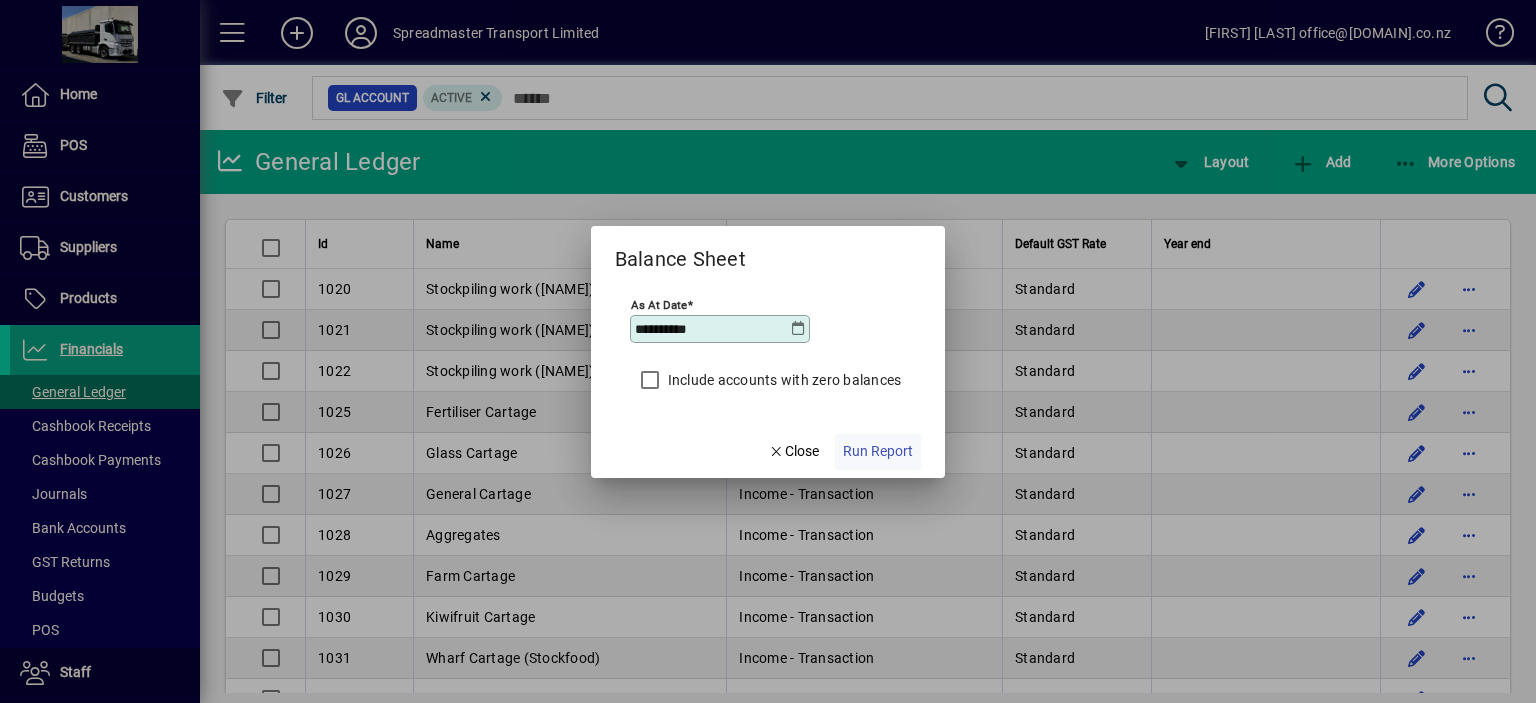 click on "Run Report" 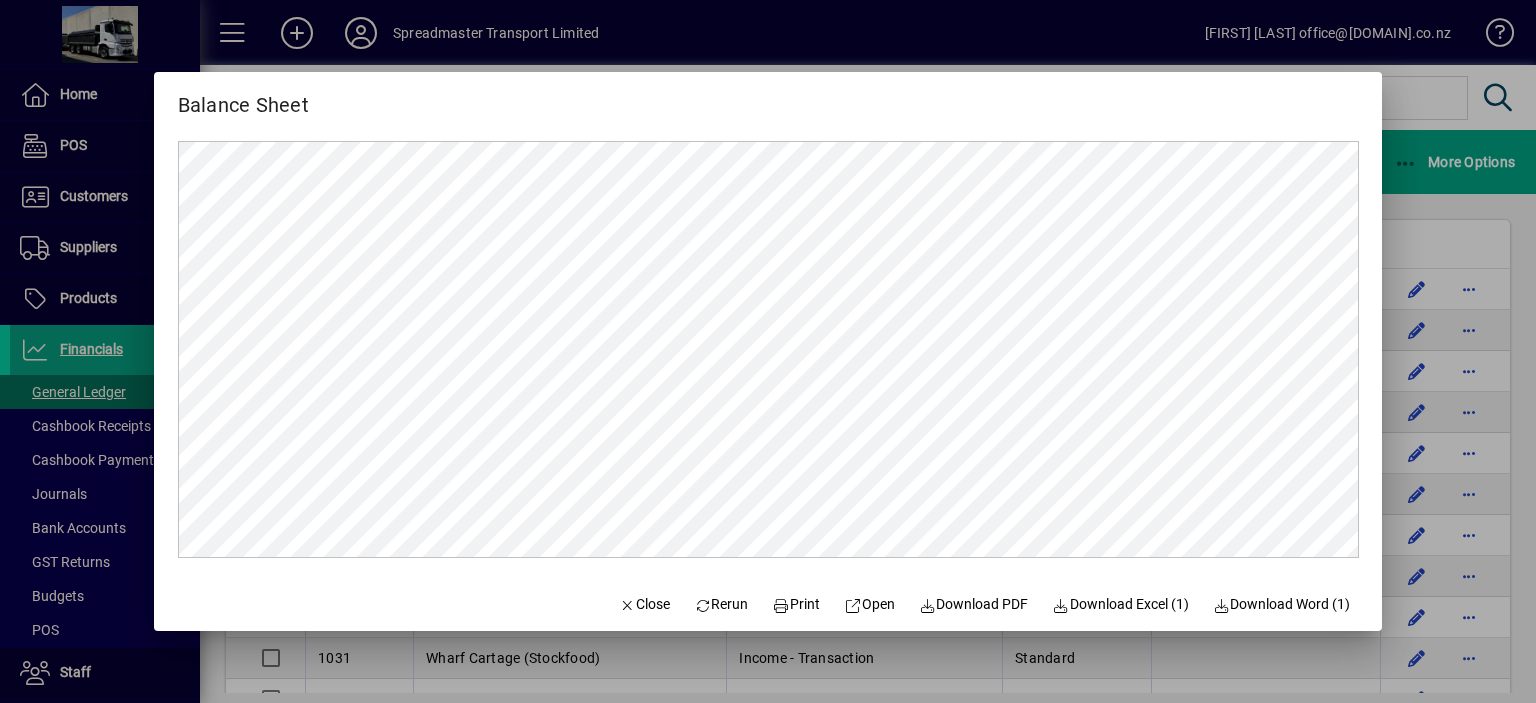 scroll, scrollTop: 0, scrollLeft: 0, axis: both 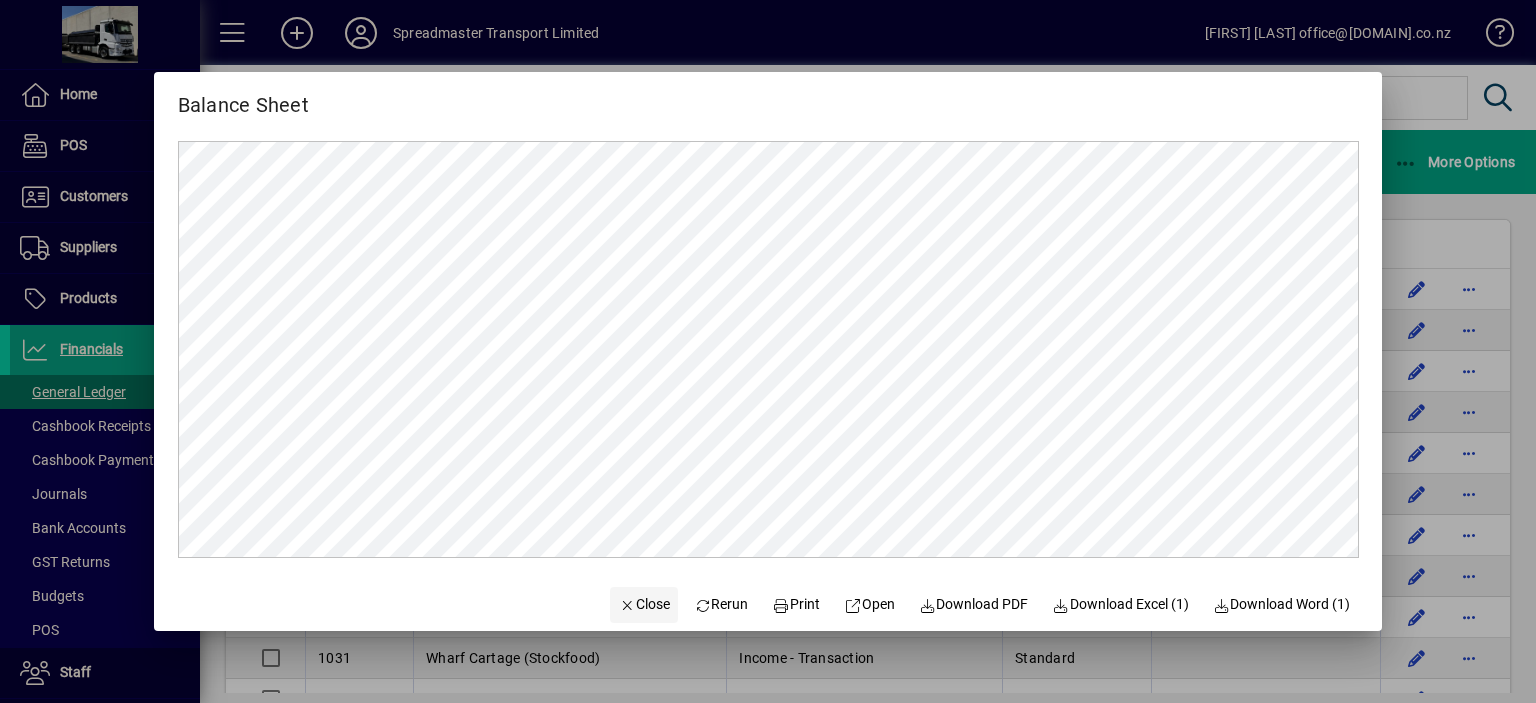click on "Close" 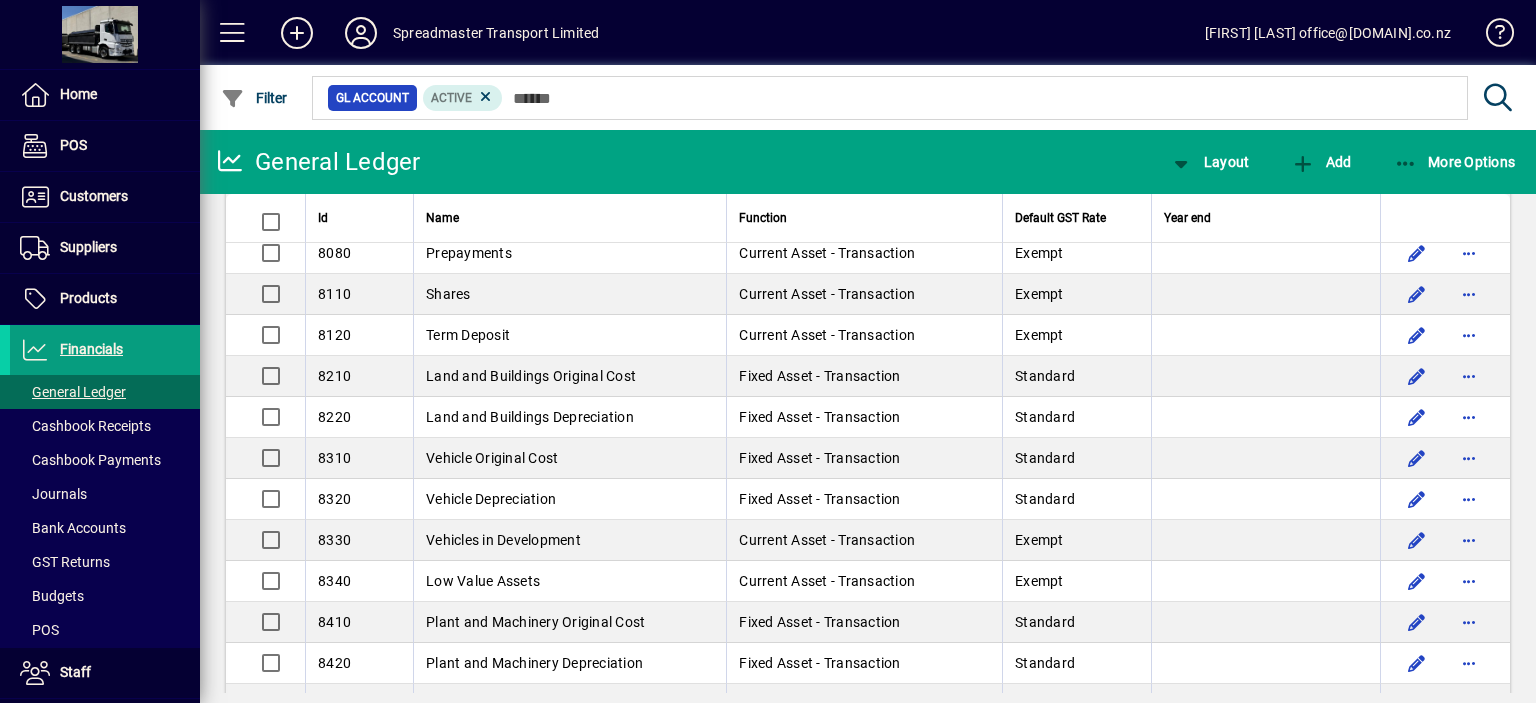 scroll, scrollTop: 4815, scrollLeft: 0, axis: vertical 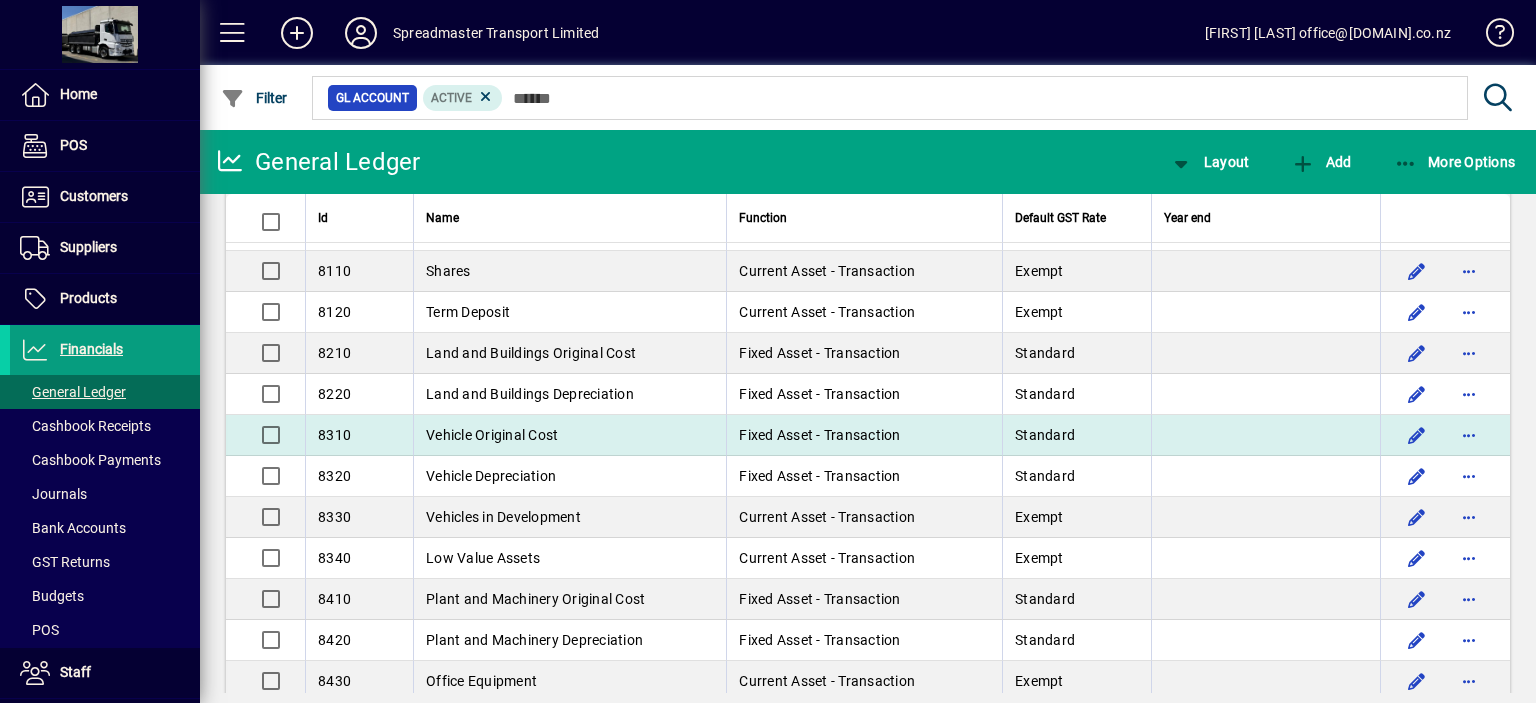 click on "Vehicle Original Cost" at bounding box center (492, 435) 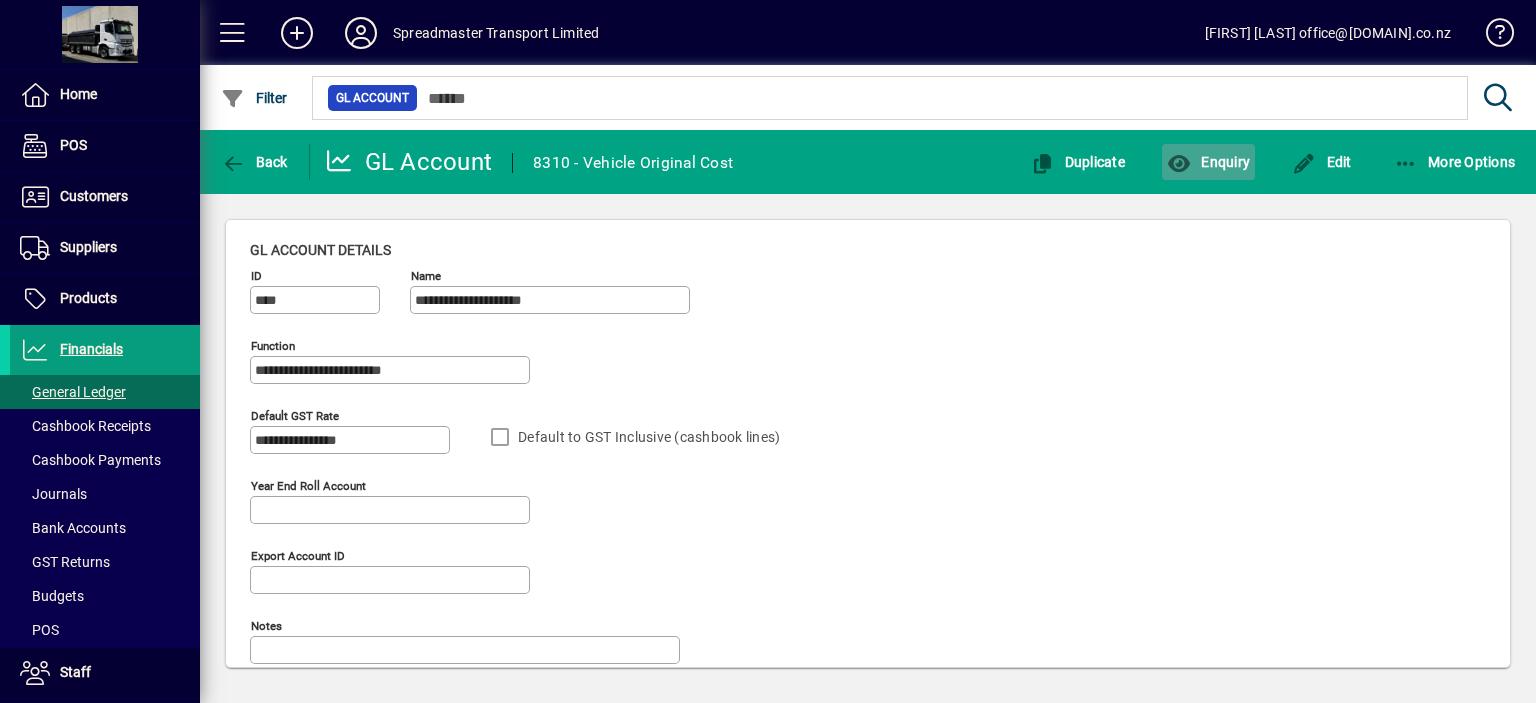 click 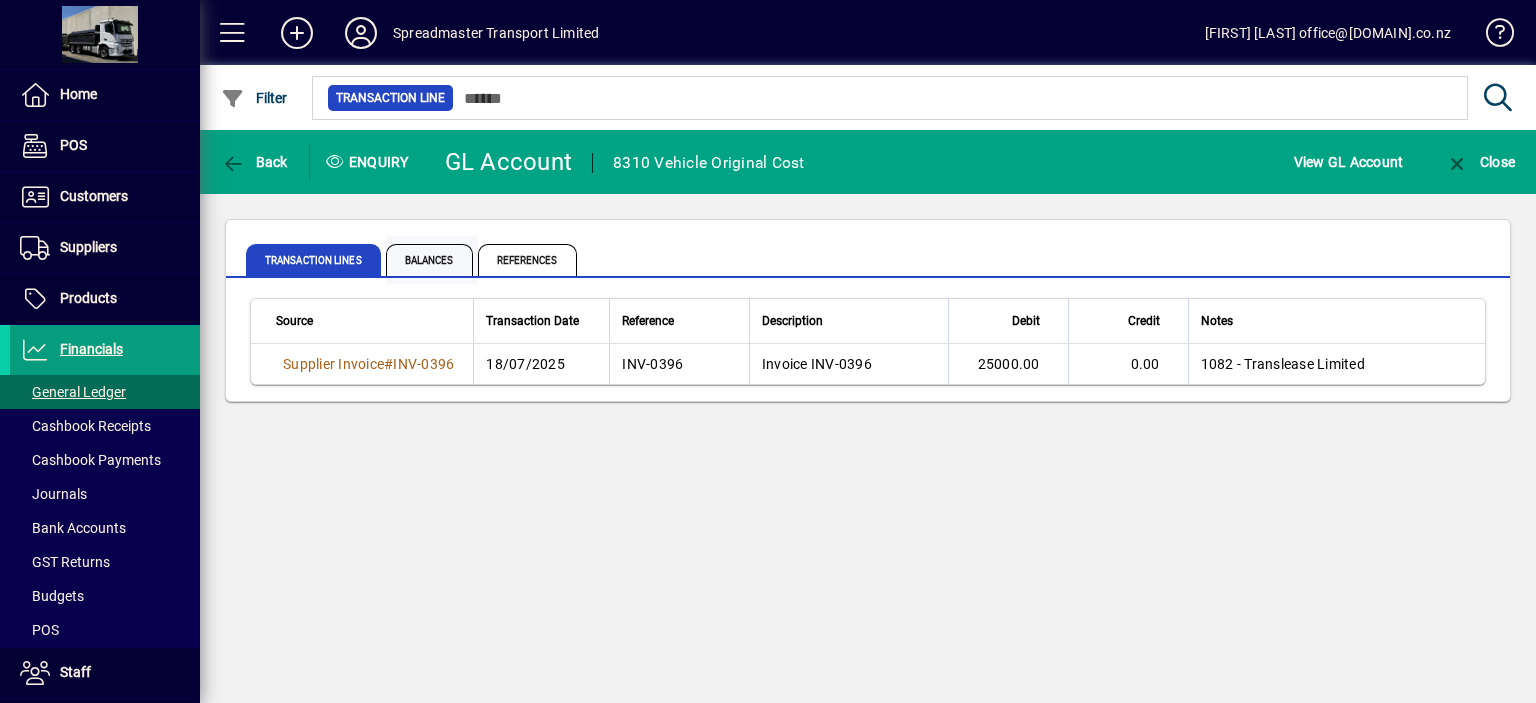 click on "Balances" at bounding box center (429, 260) 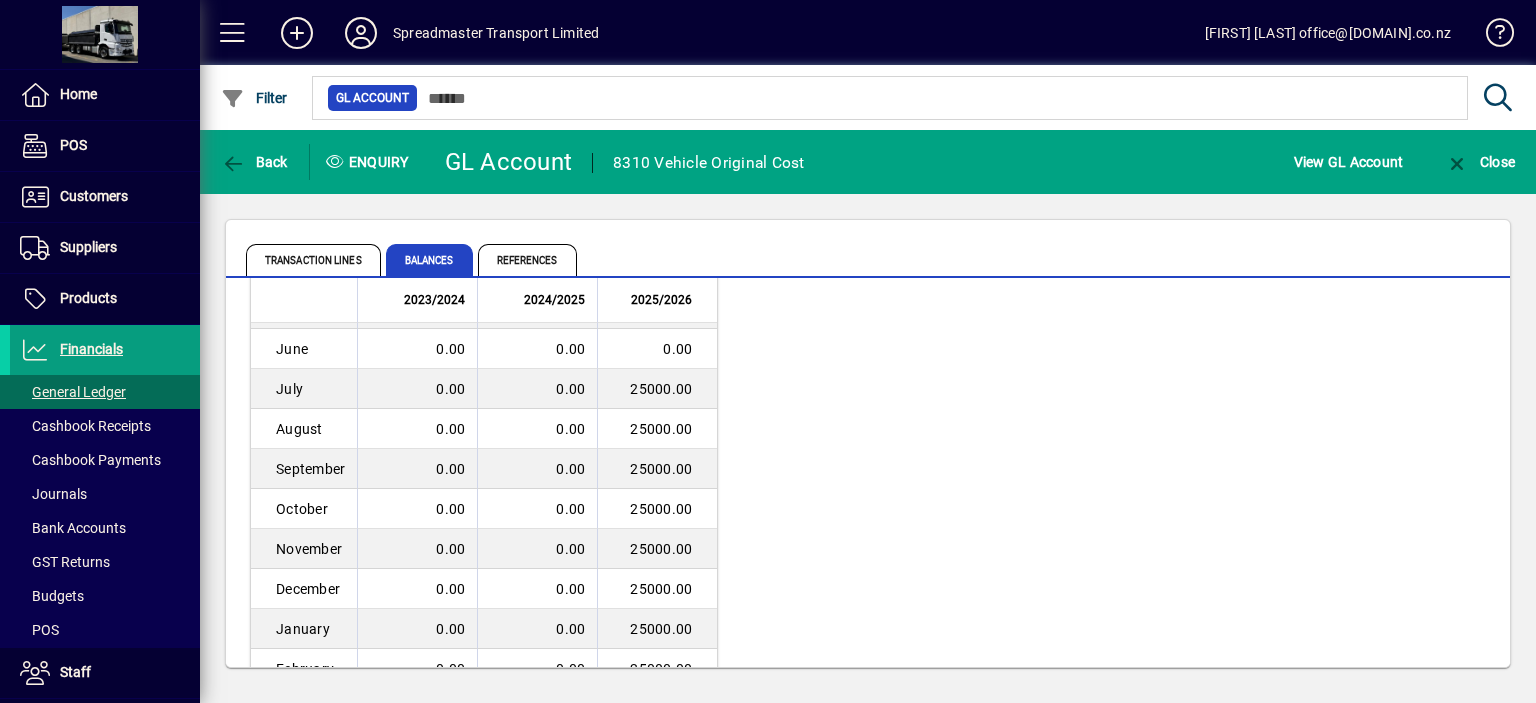 scroll, scrollTop: 166, scrollLeft: 0, axis: vertical 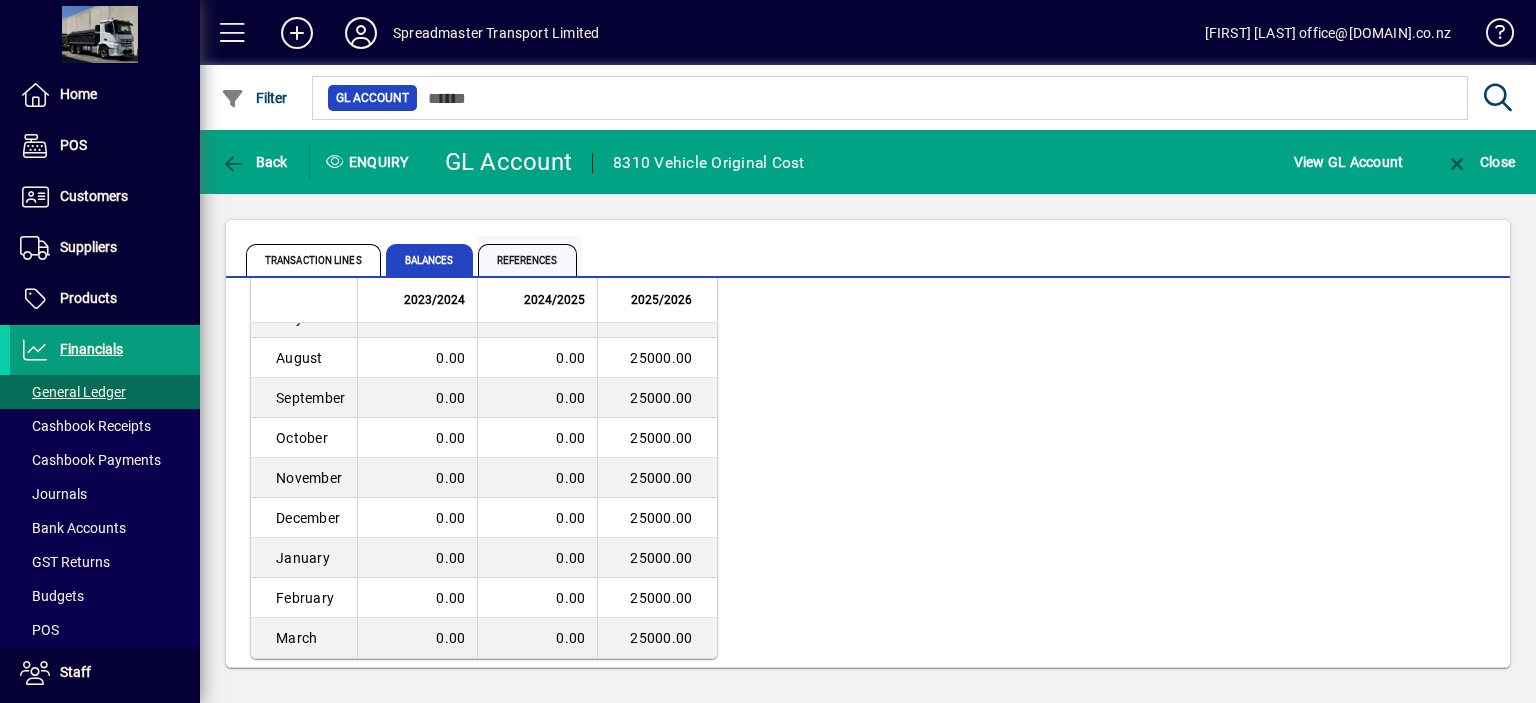 click on "References" at bounding box center [527, 260] 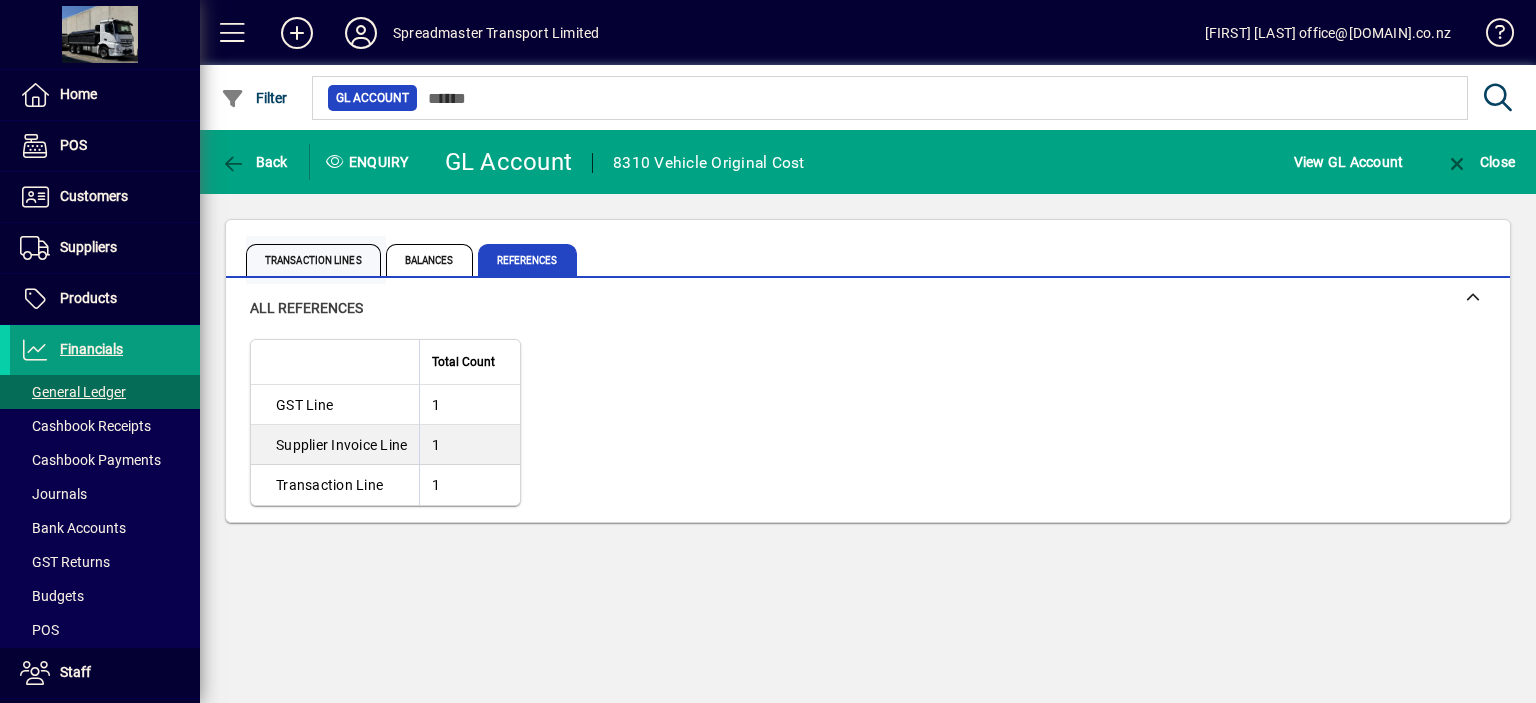 click on "Transaction lines" at bounding box center [313, 260] 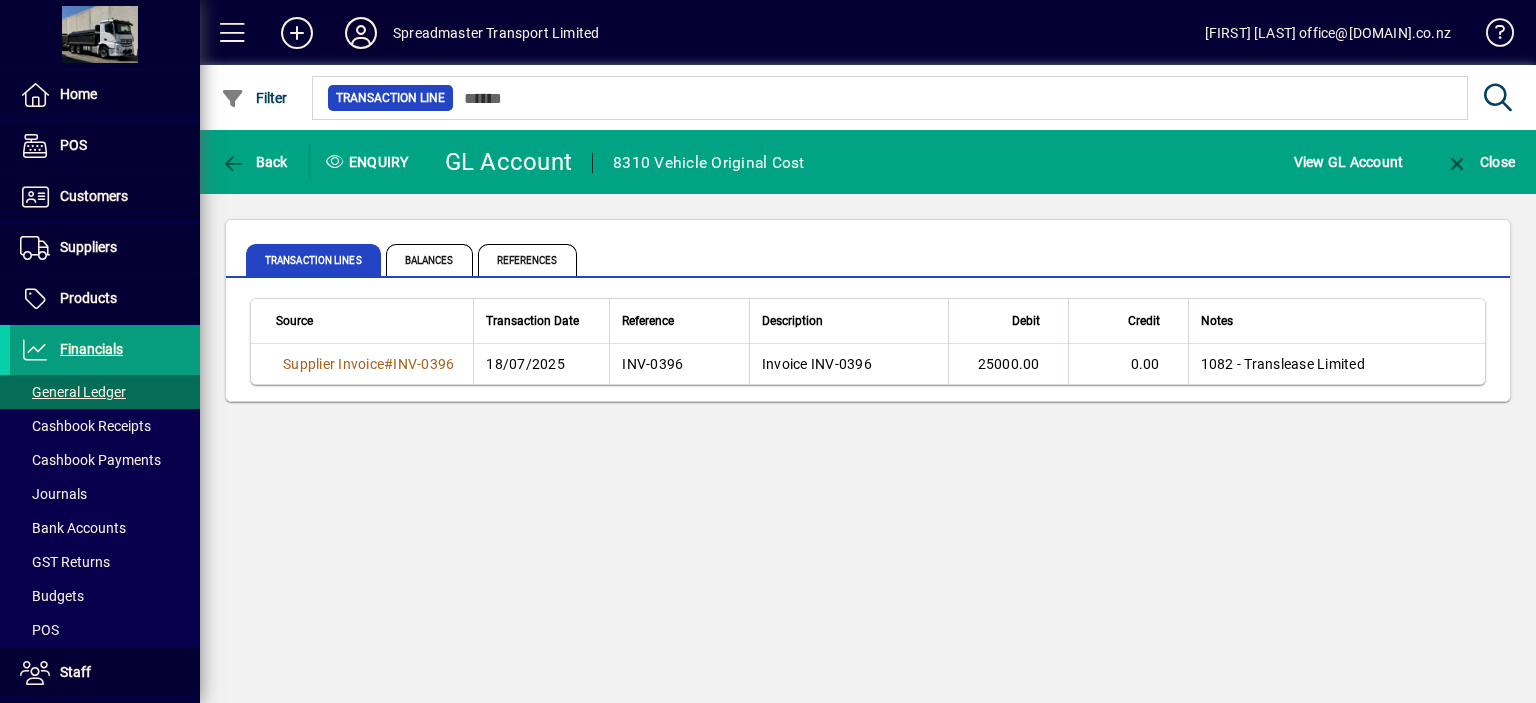 click 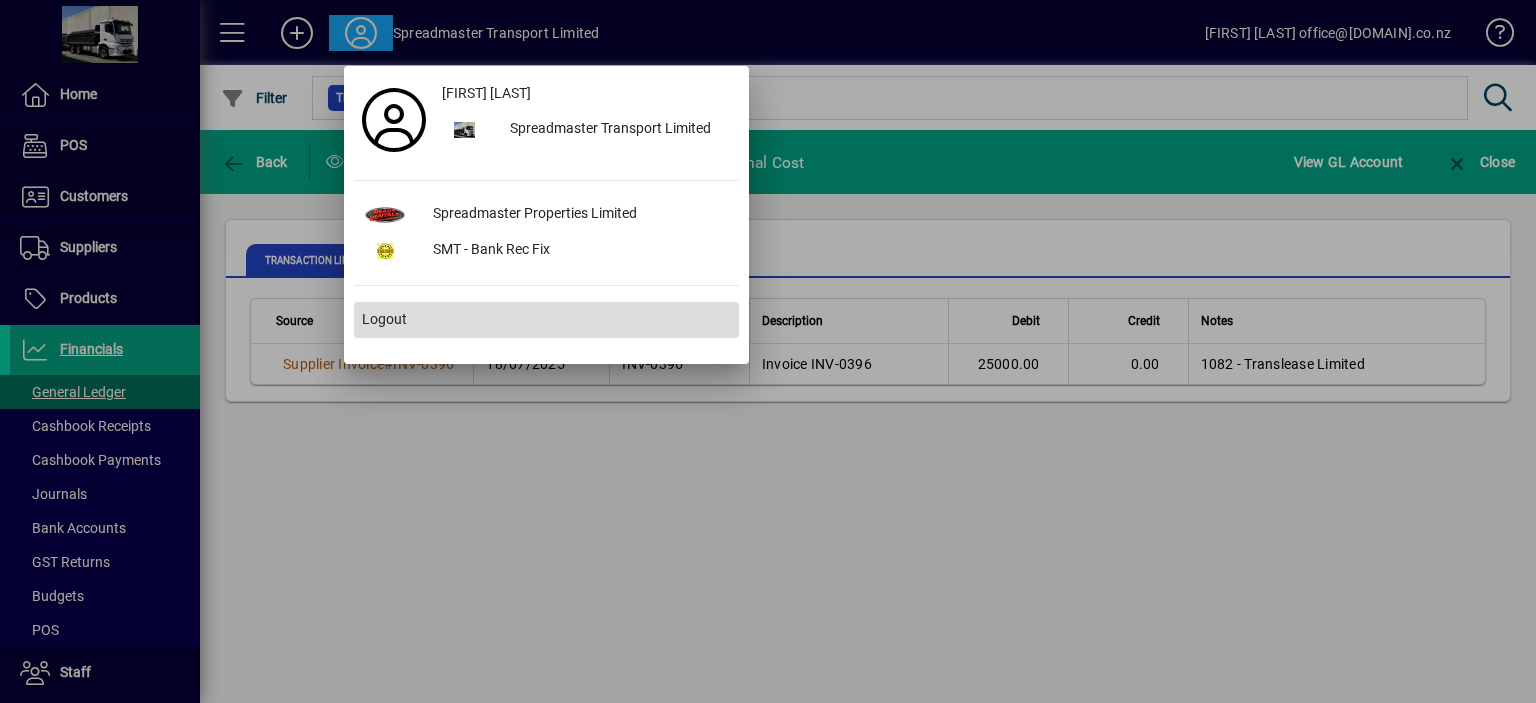 click on "Logout" at bounding box center (384, 319) 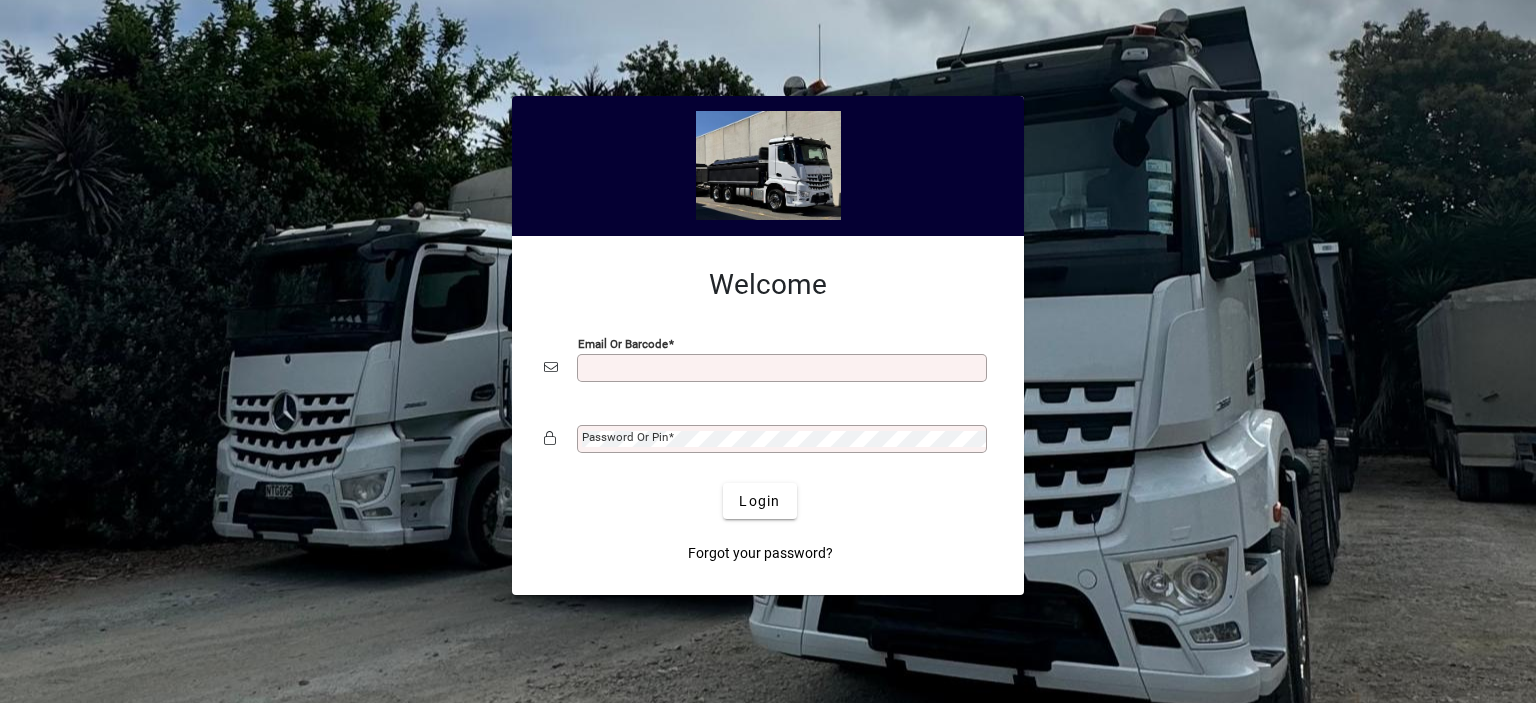 scroll, scrollTop: 0, scrollLeft: 0, axis: both 